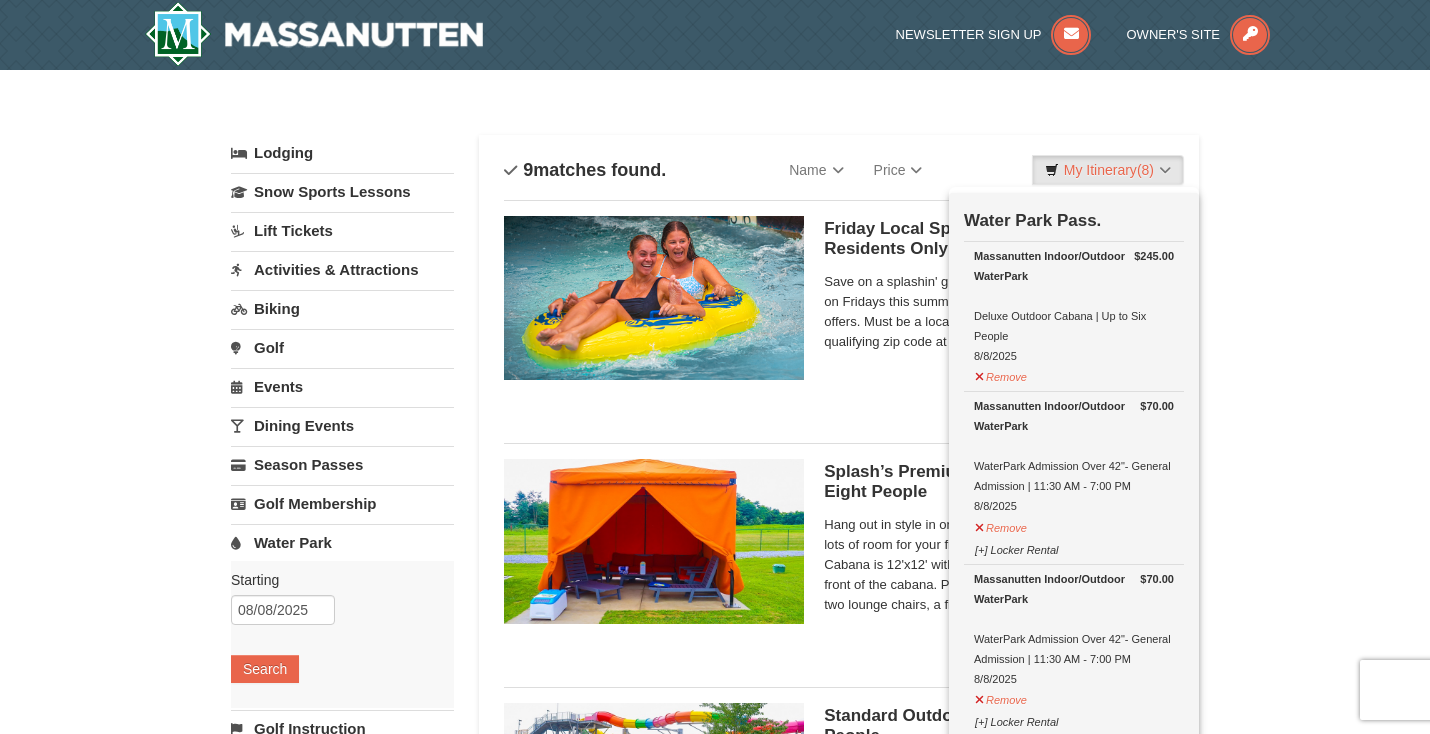 scroll, scrollTop: 1096, scrollLeft: 0, axis: vertical 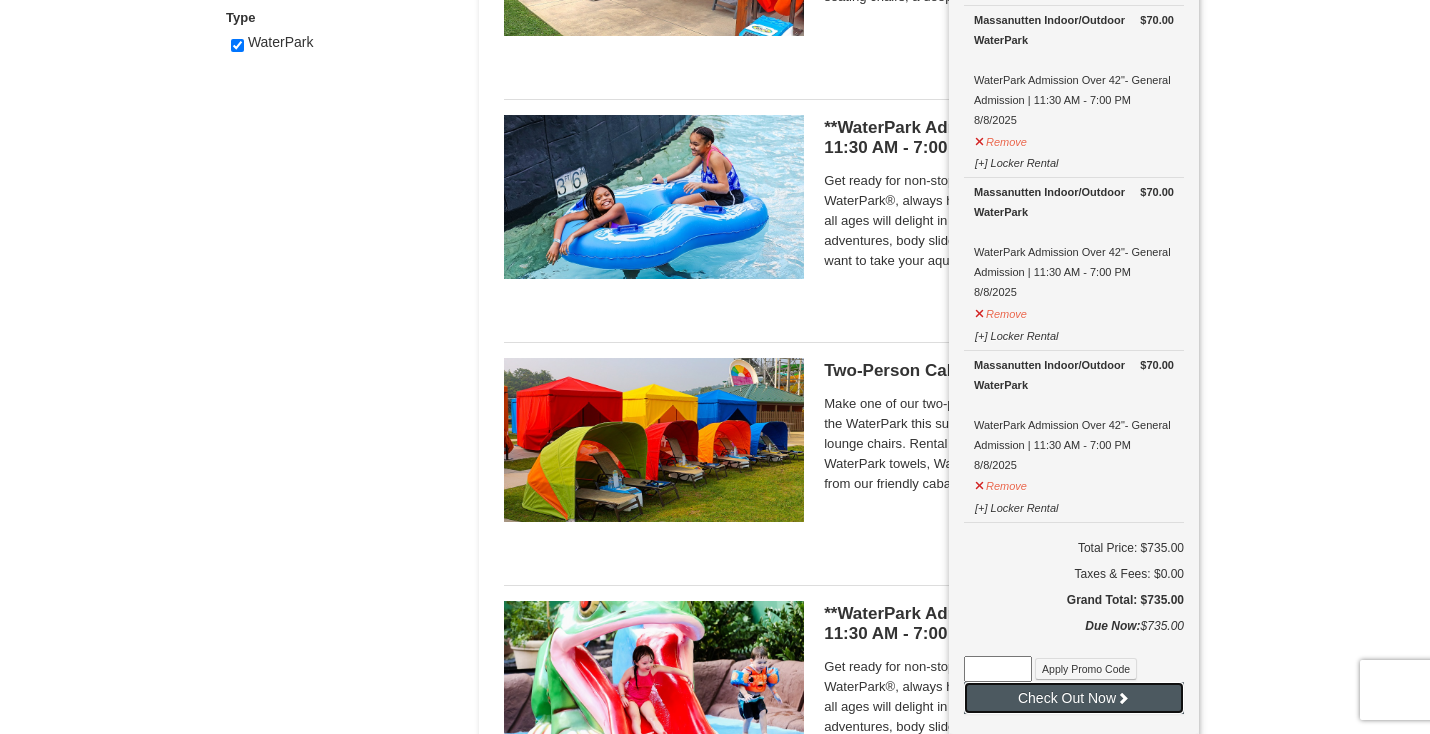 click on "Check Out Now" at bounding box center (1074, 698) 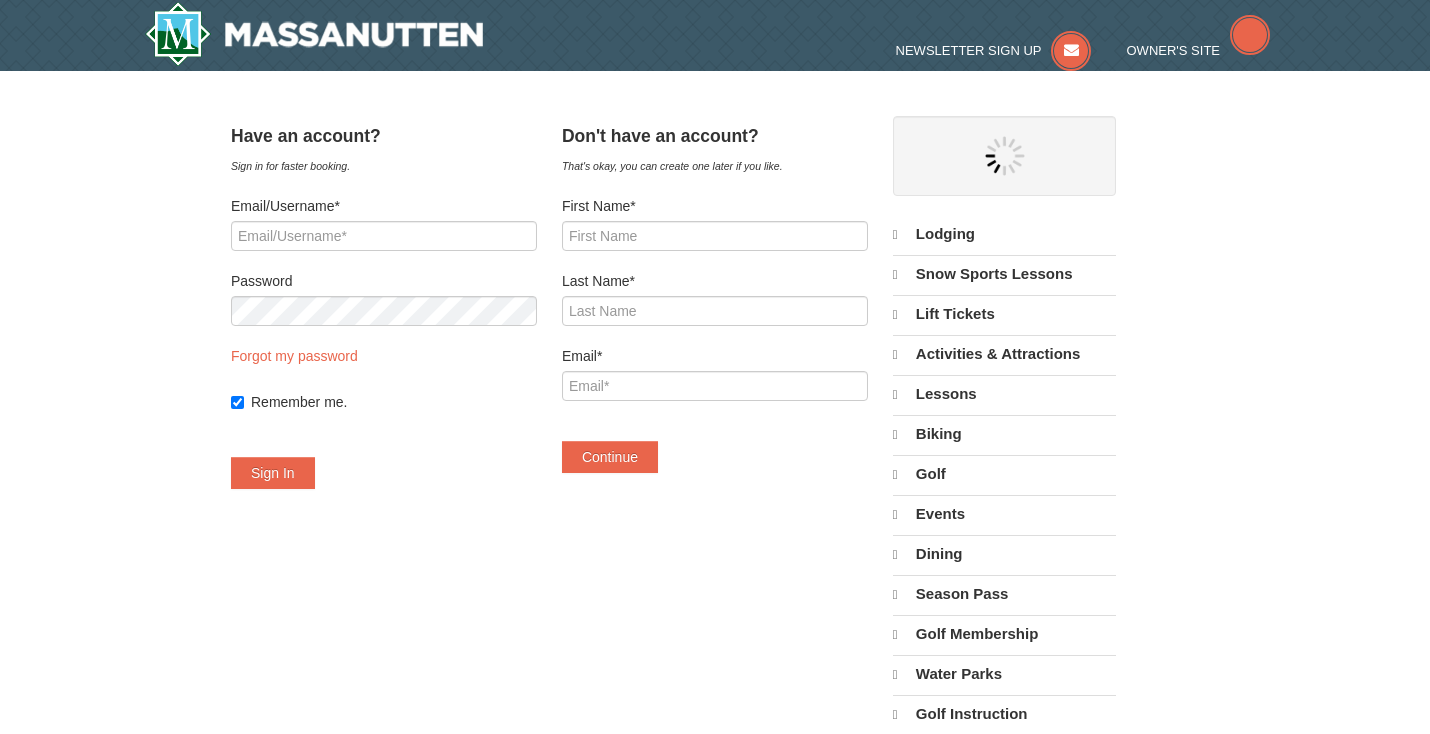 scroll, scrollTop: 0, scrollLeft: 0, axis: both 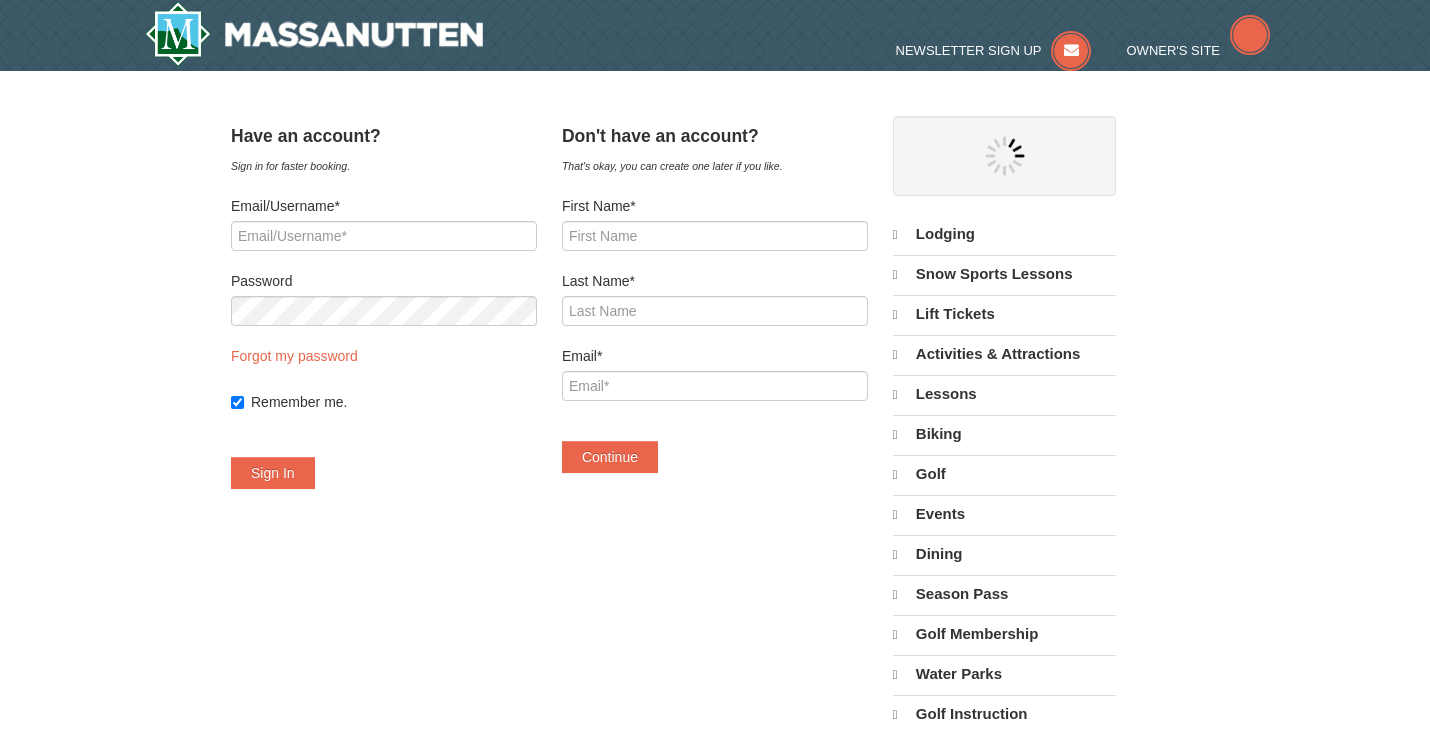 select on "8" 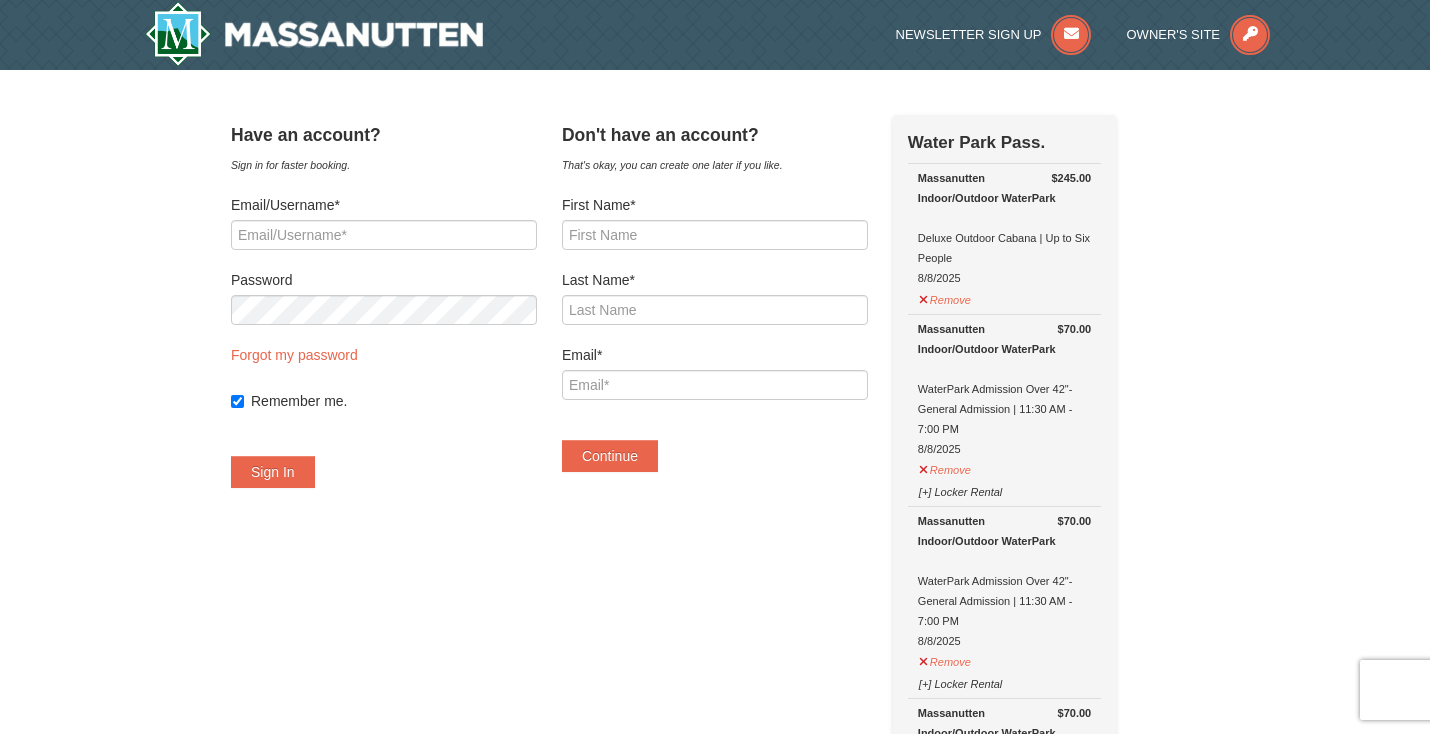 scroll, scrollTop: 0, scrollLeft: 0, axis: both 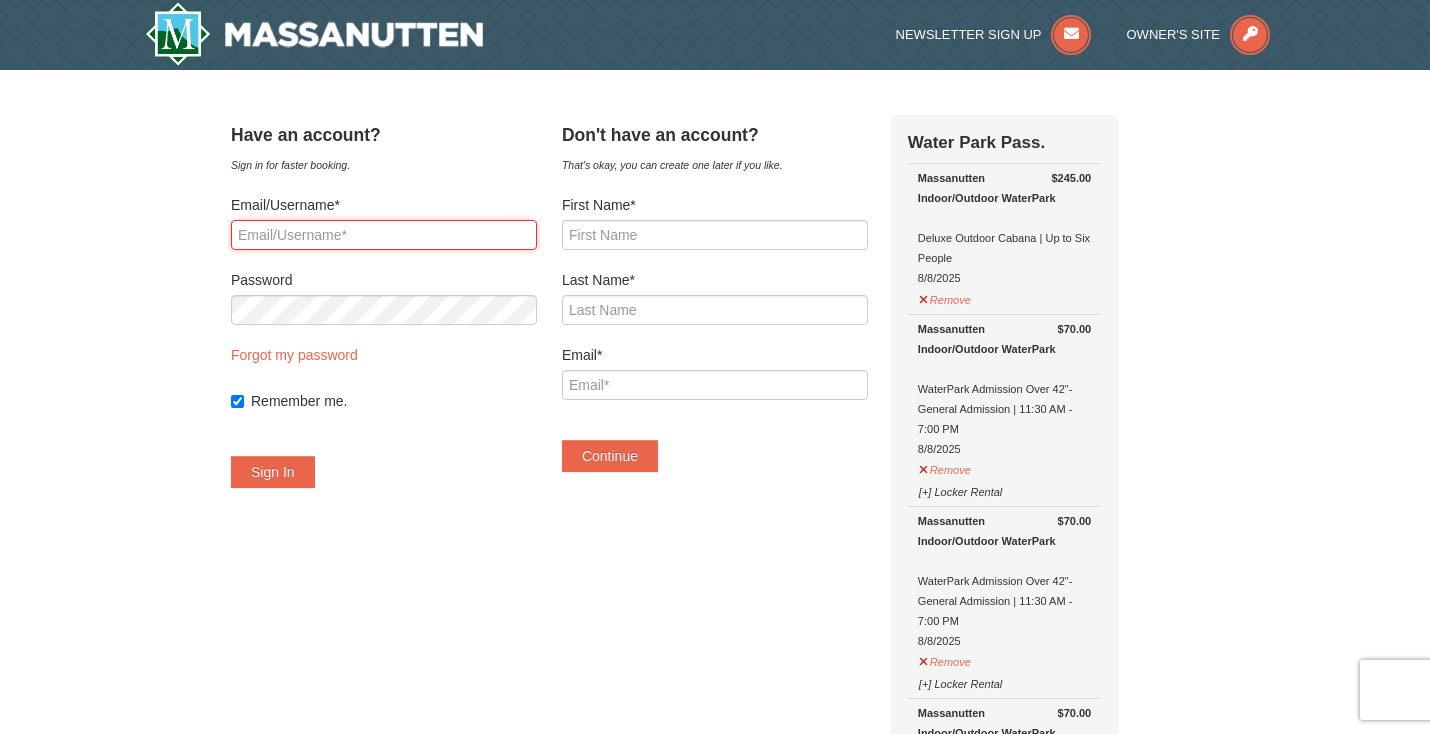 click on "Email/Username*" at bounding box center (384, 235) 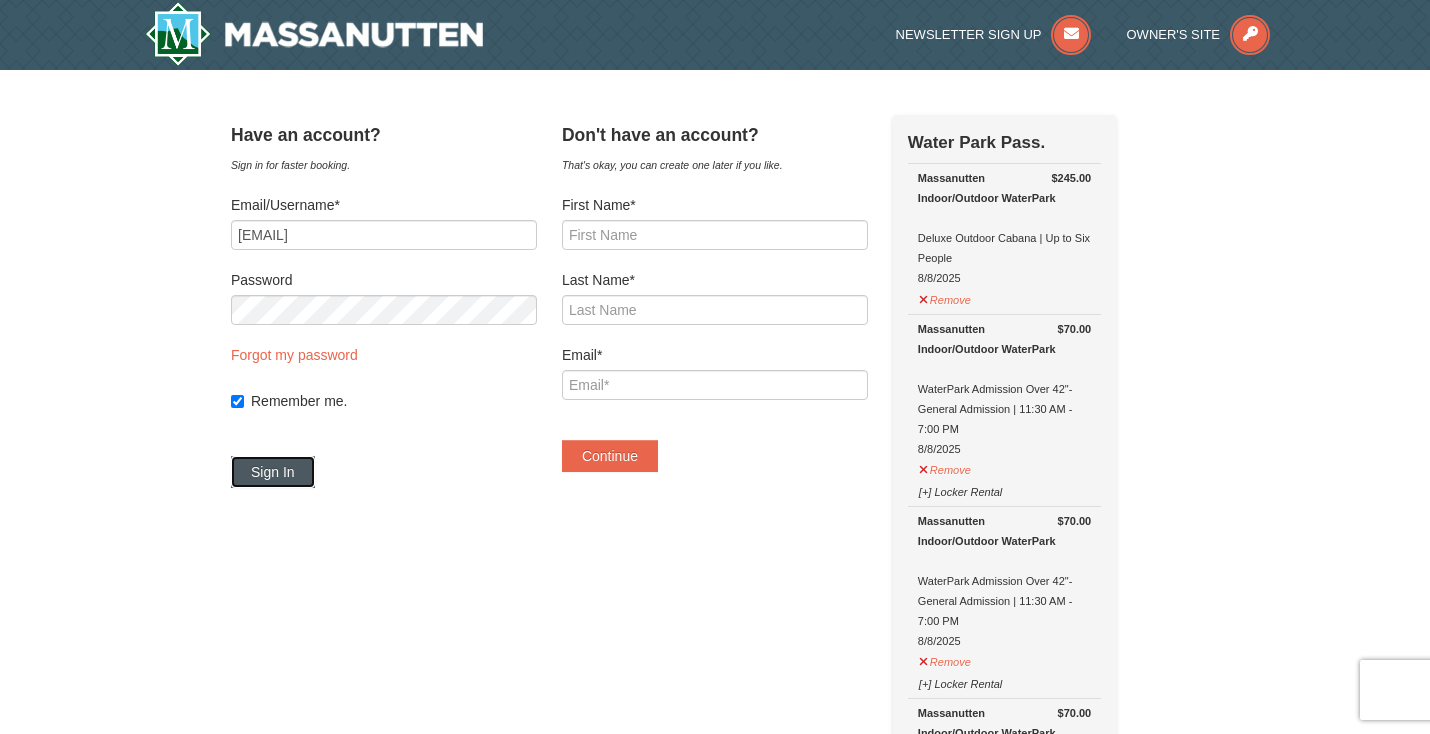 click on "Sign In" at bounding box center (273, 472) 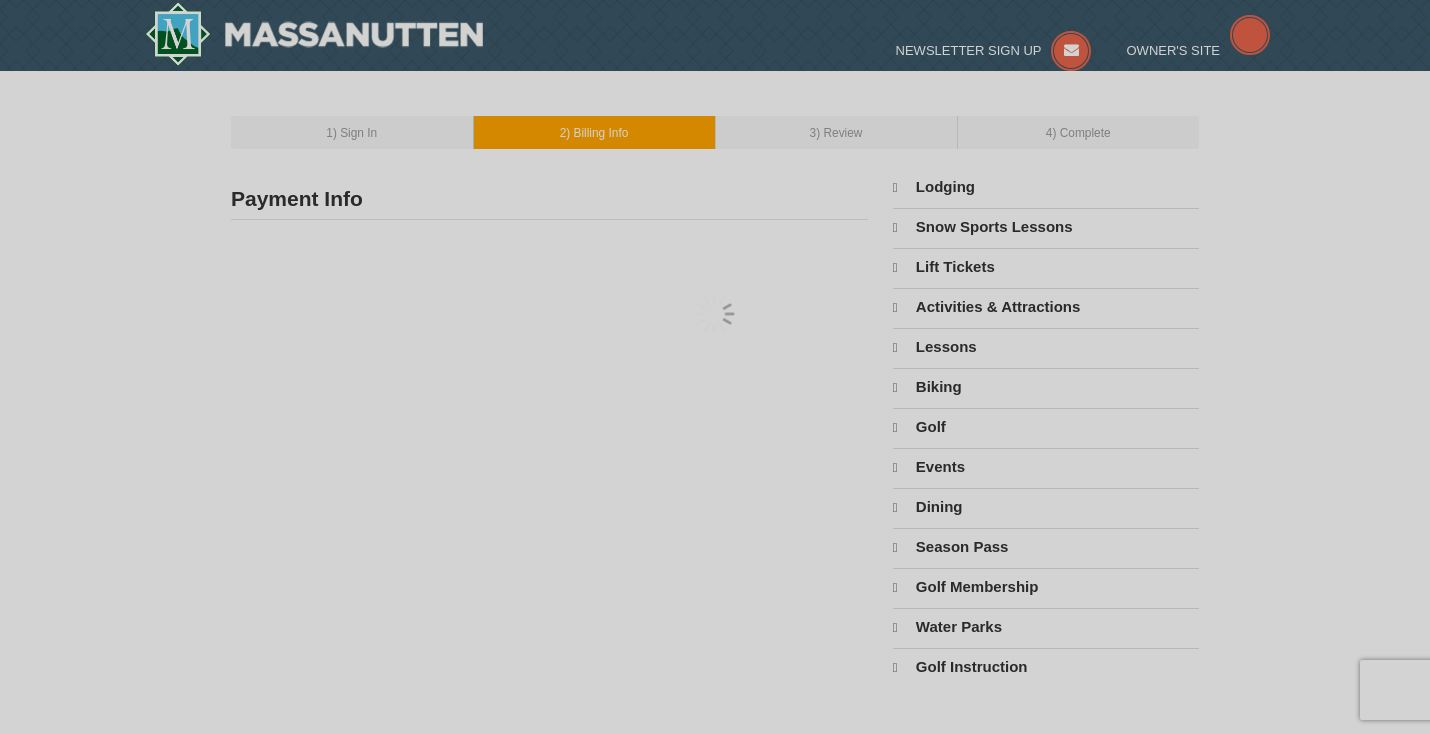 scroll, scrollTop: 0, scrollLeft: 0, axis: both 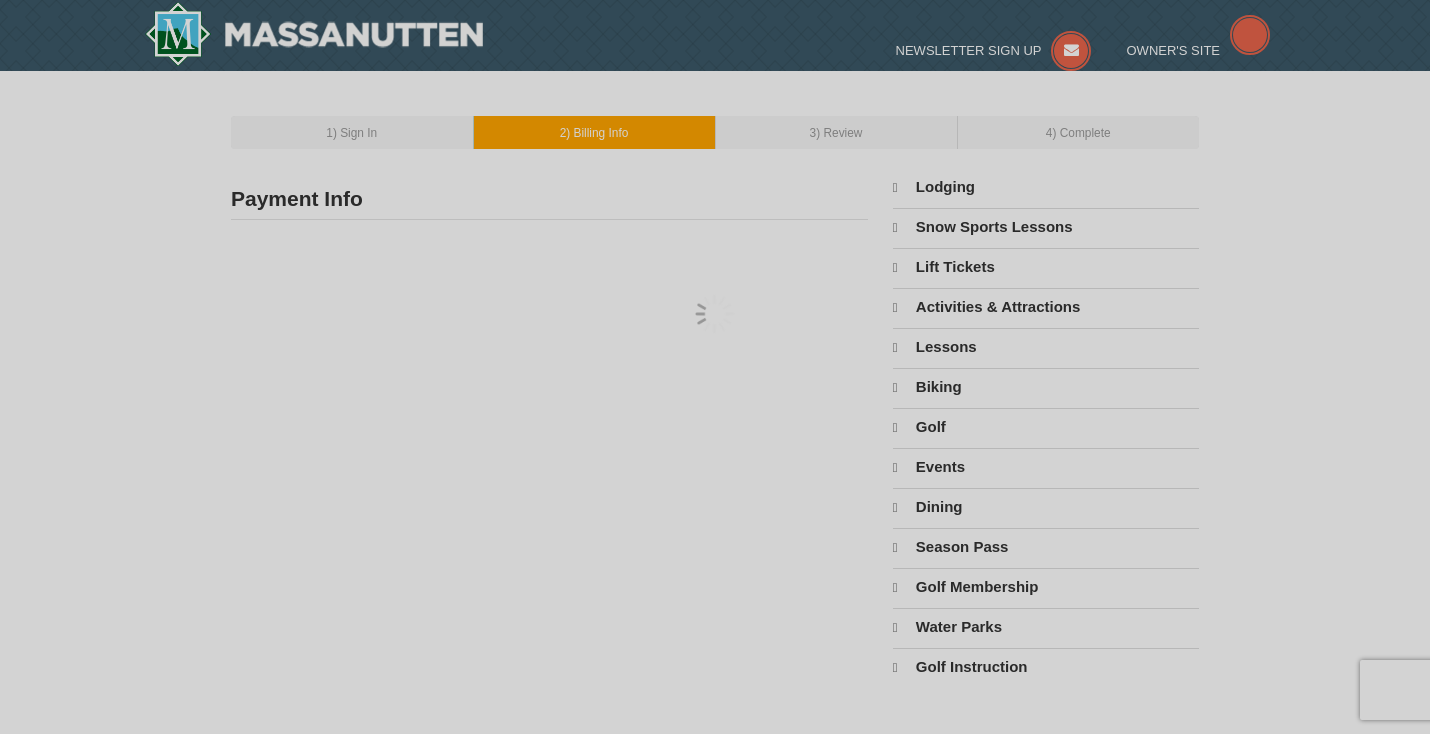 select on "8" 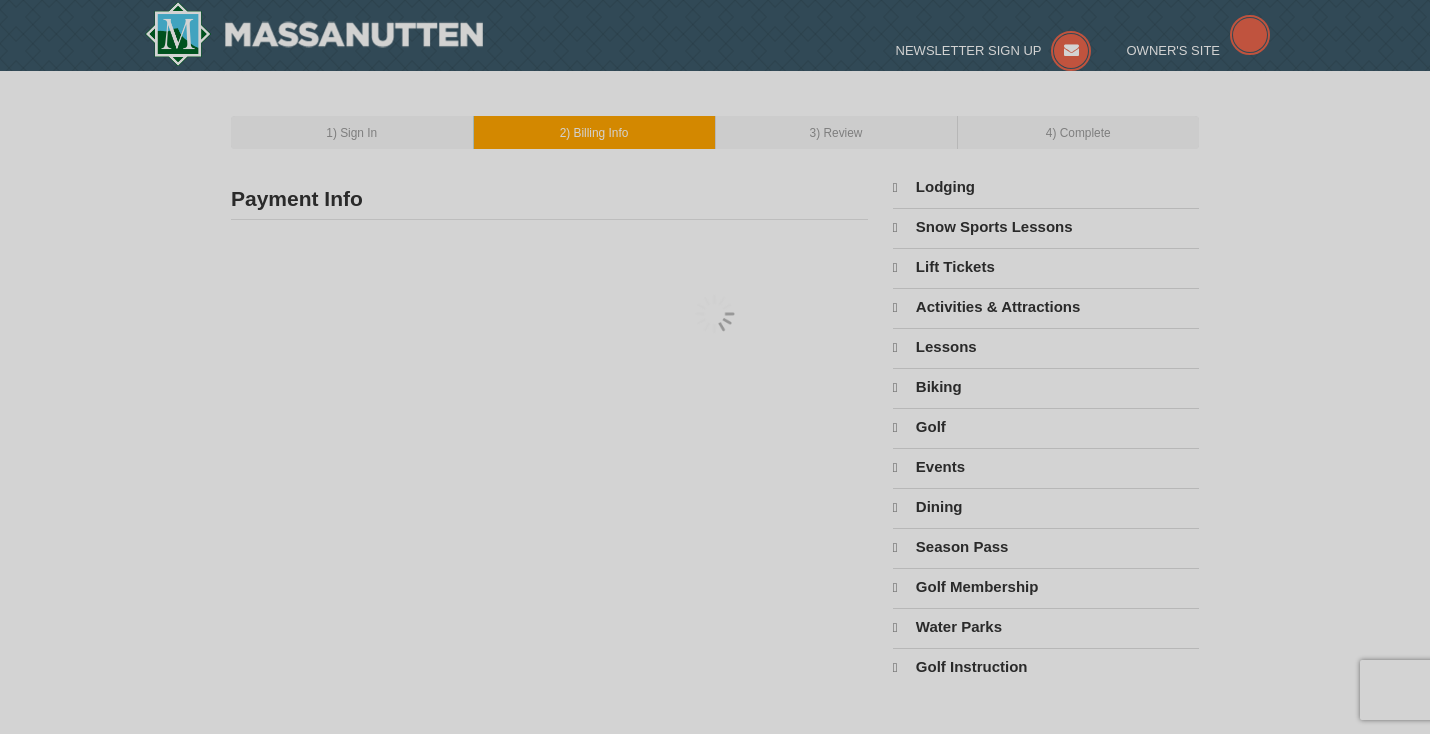 select on "8" 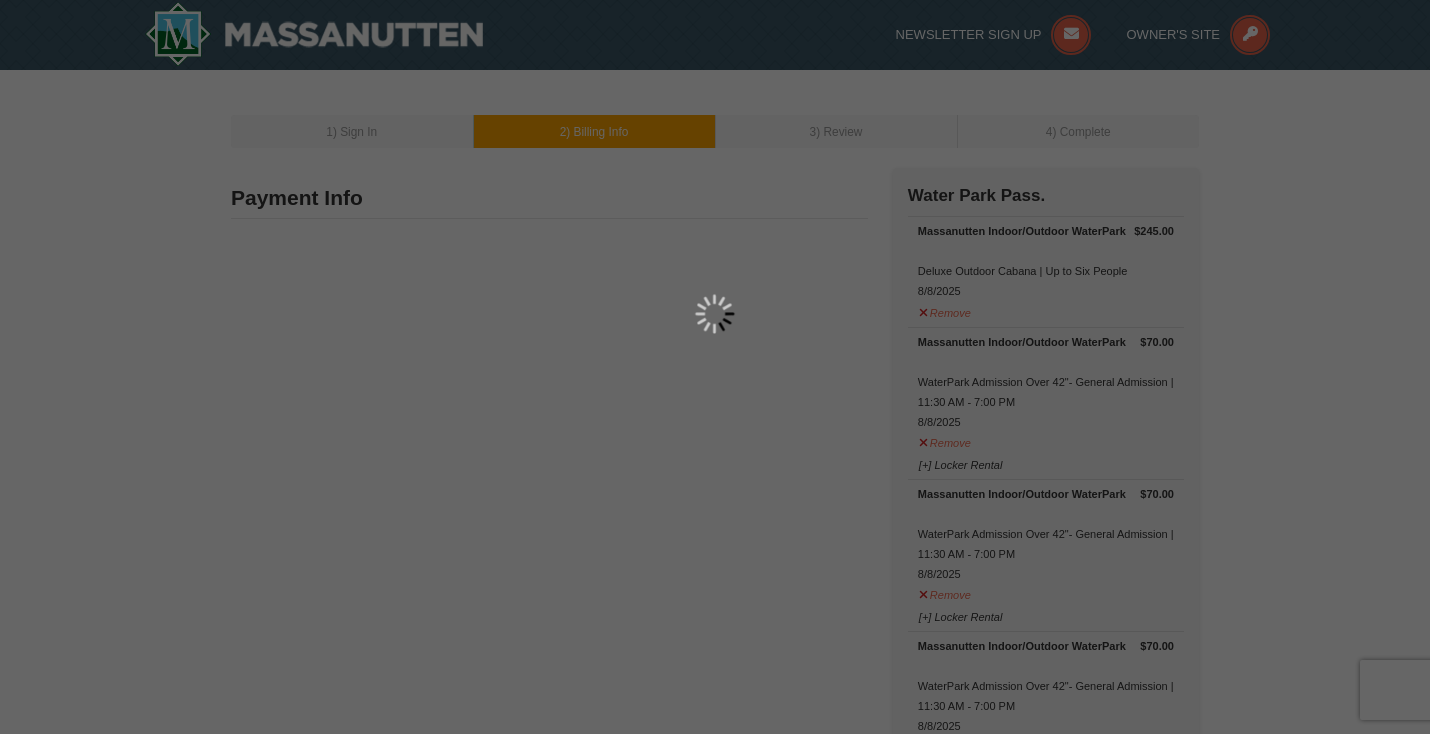 type on "8203 POPLAR HOLLOW TER" 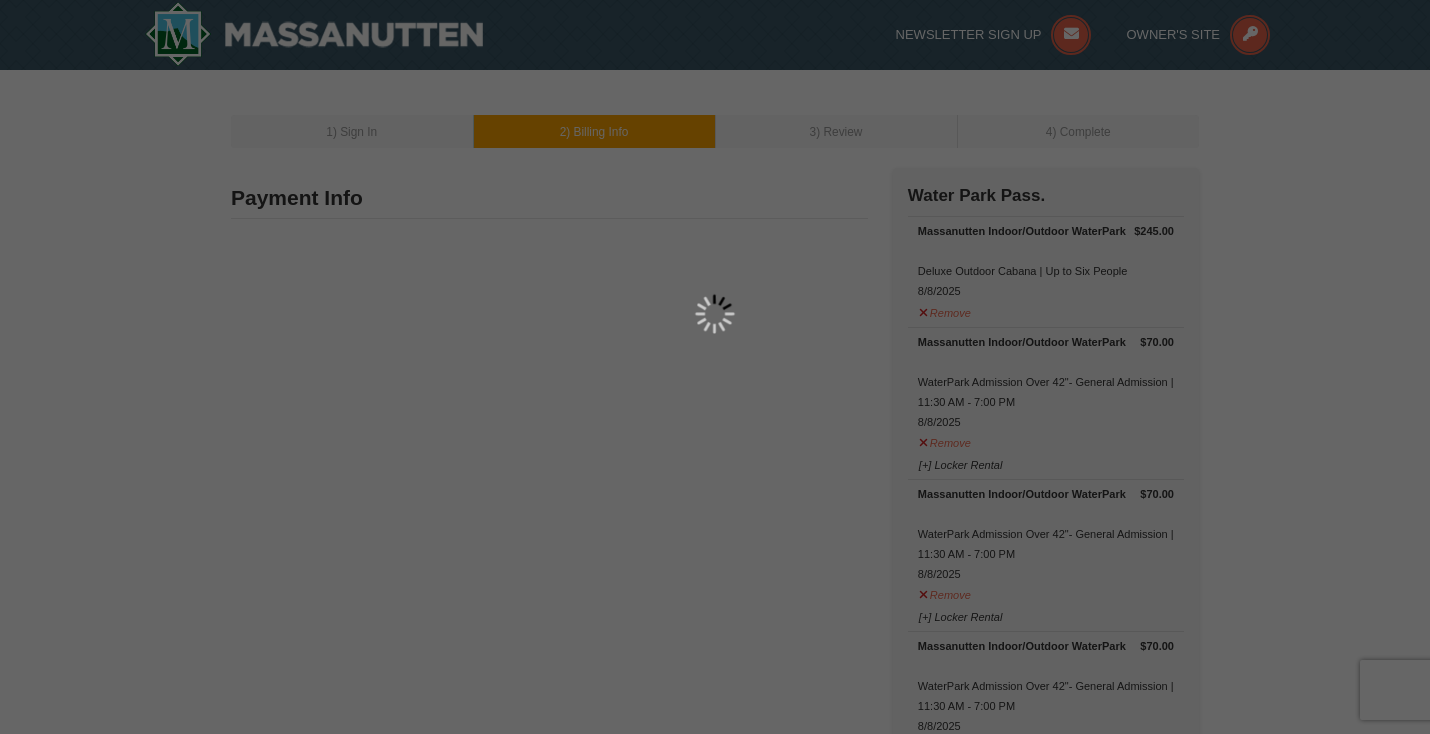 type on "North Chesterfield" 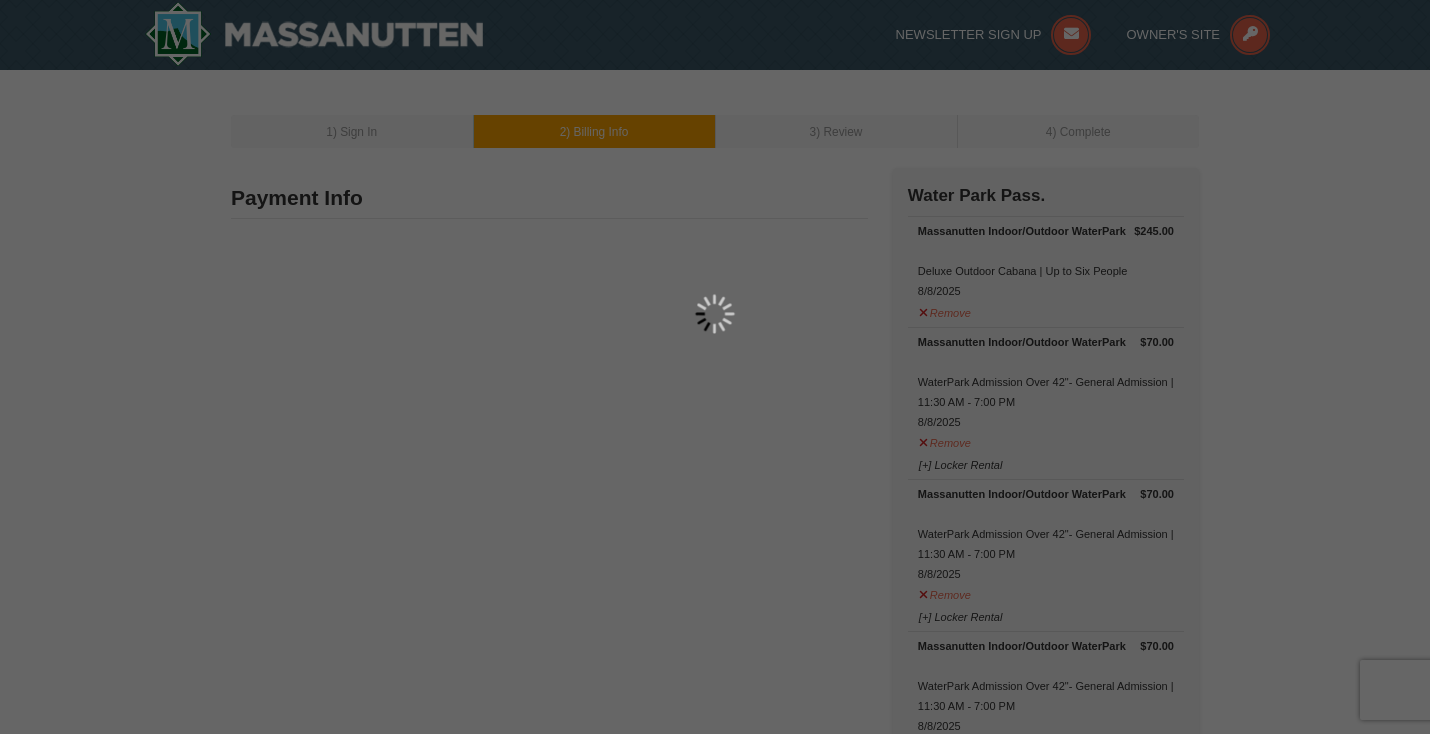 type on "23235" 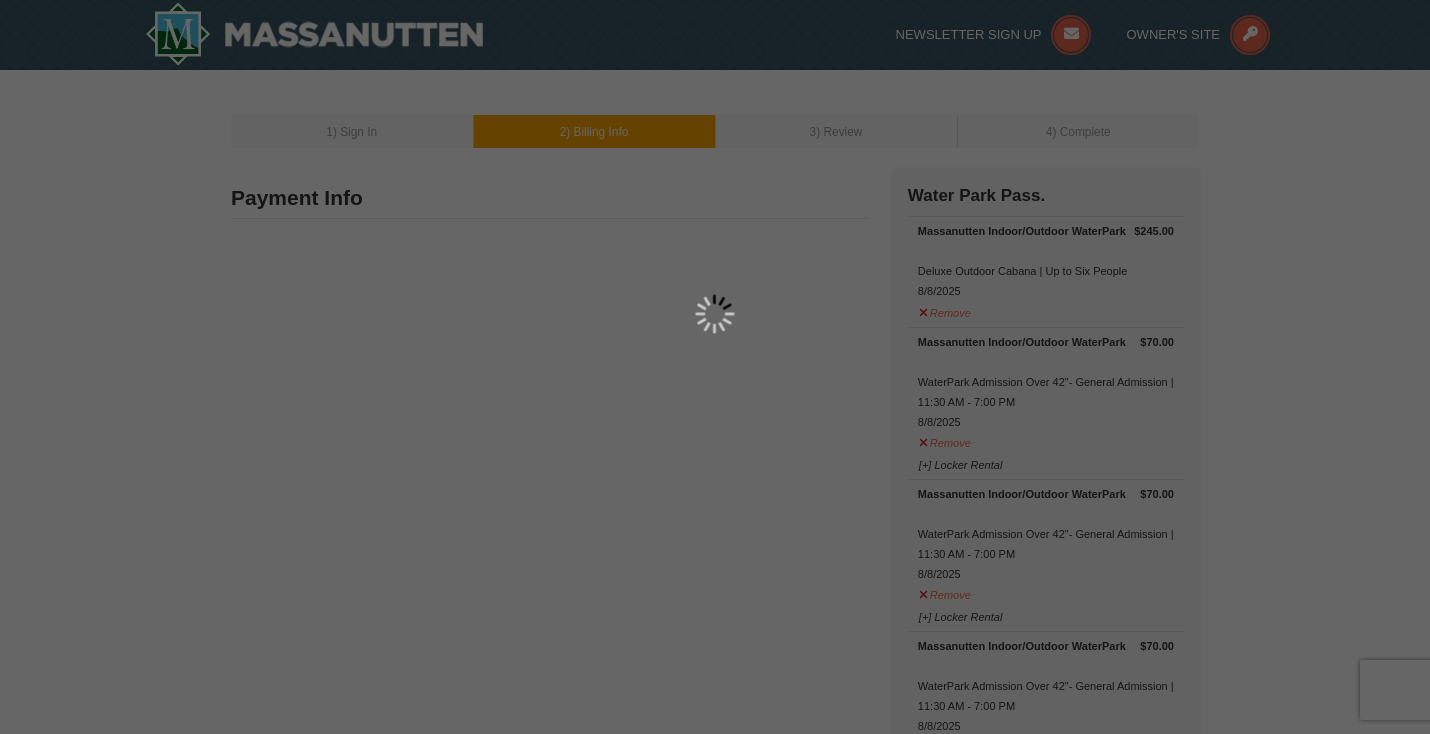 type on "770" 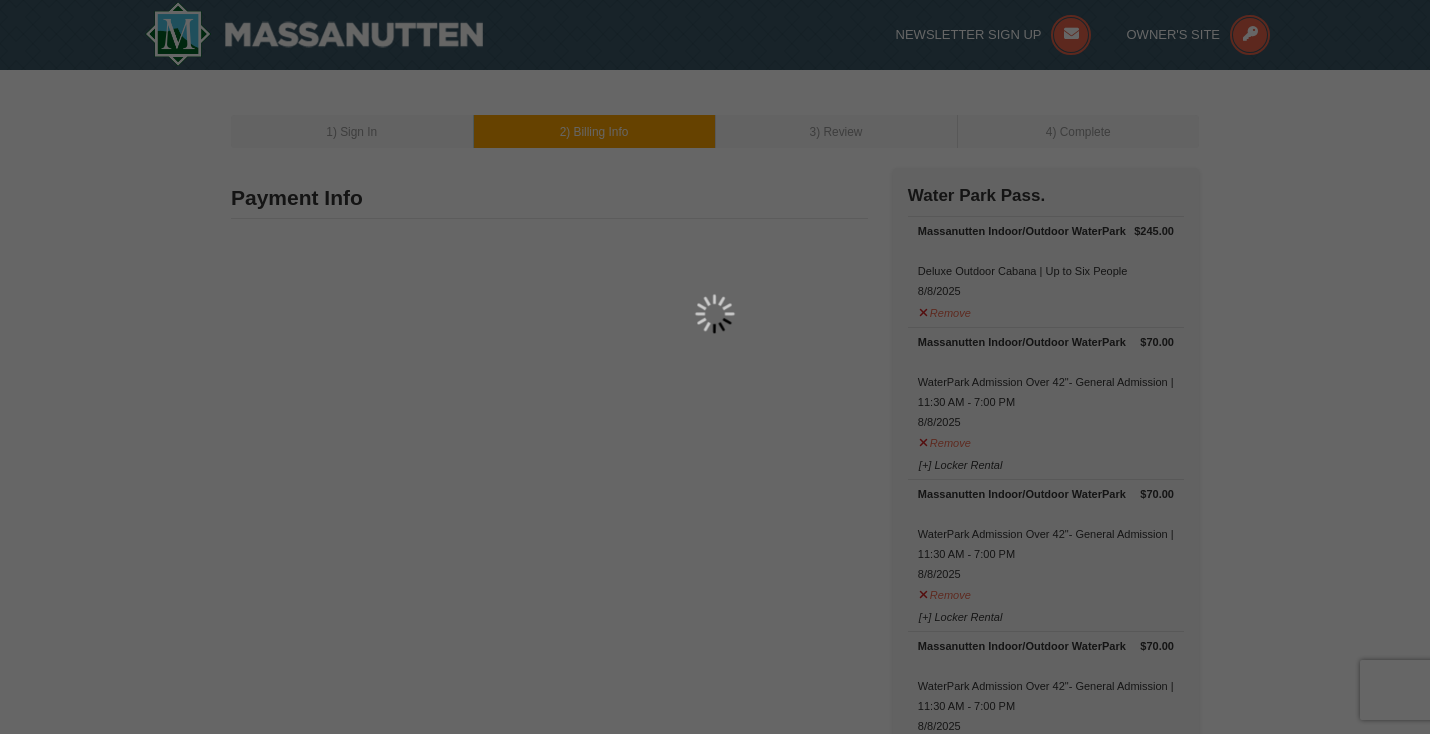 type on "361" 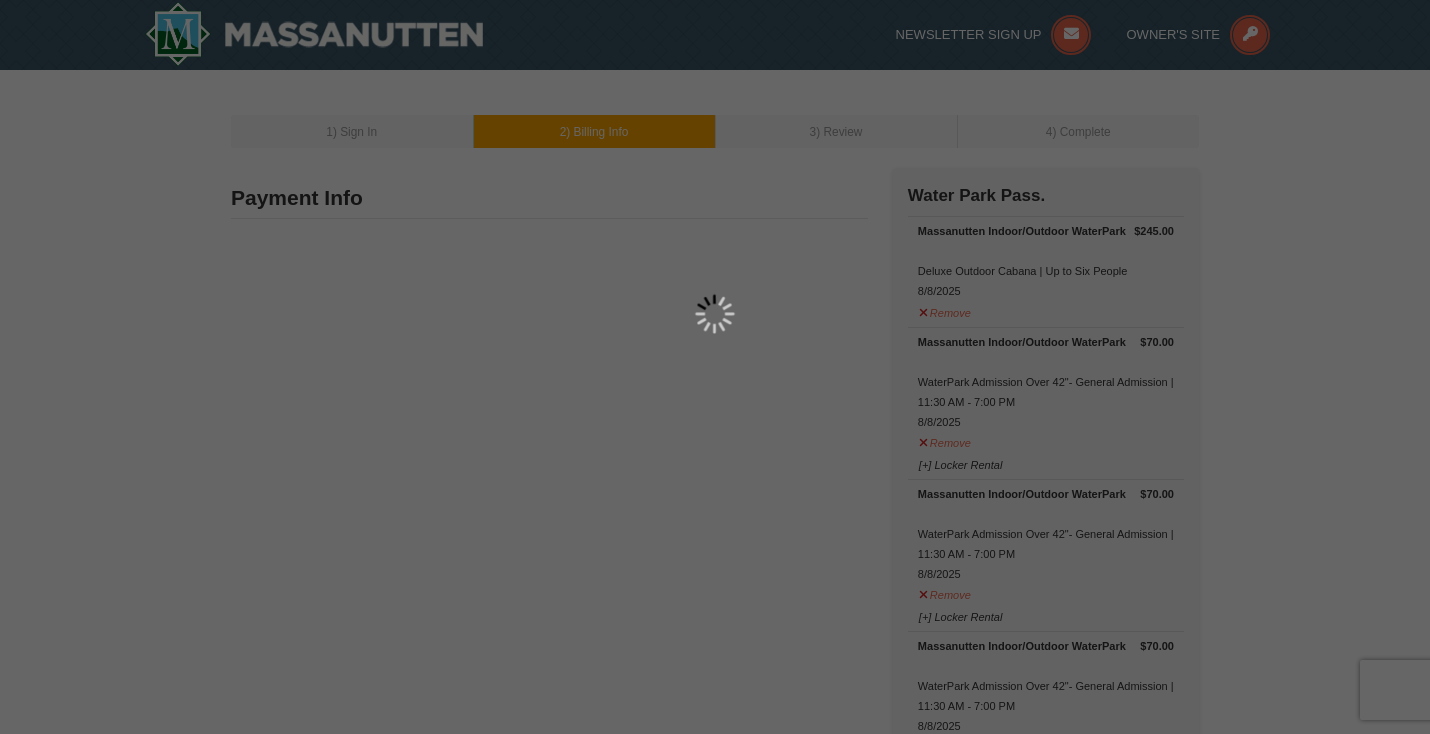type on "0128" 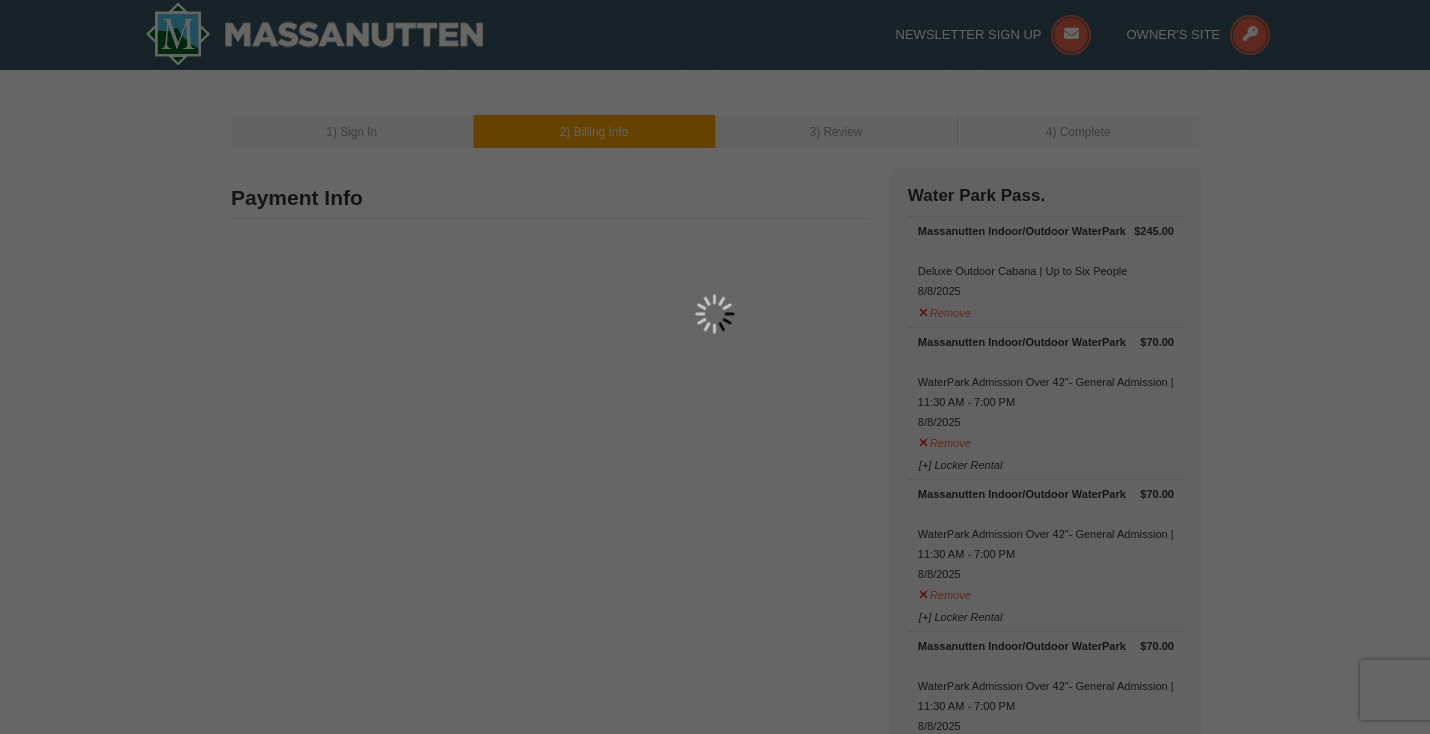 type on "alicelisner@gmail.com" 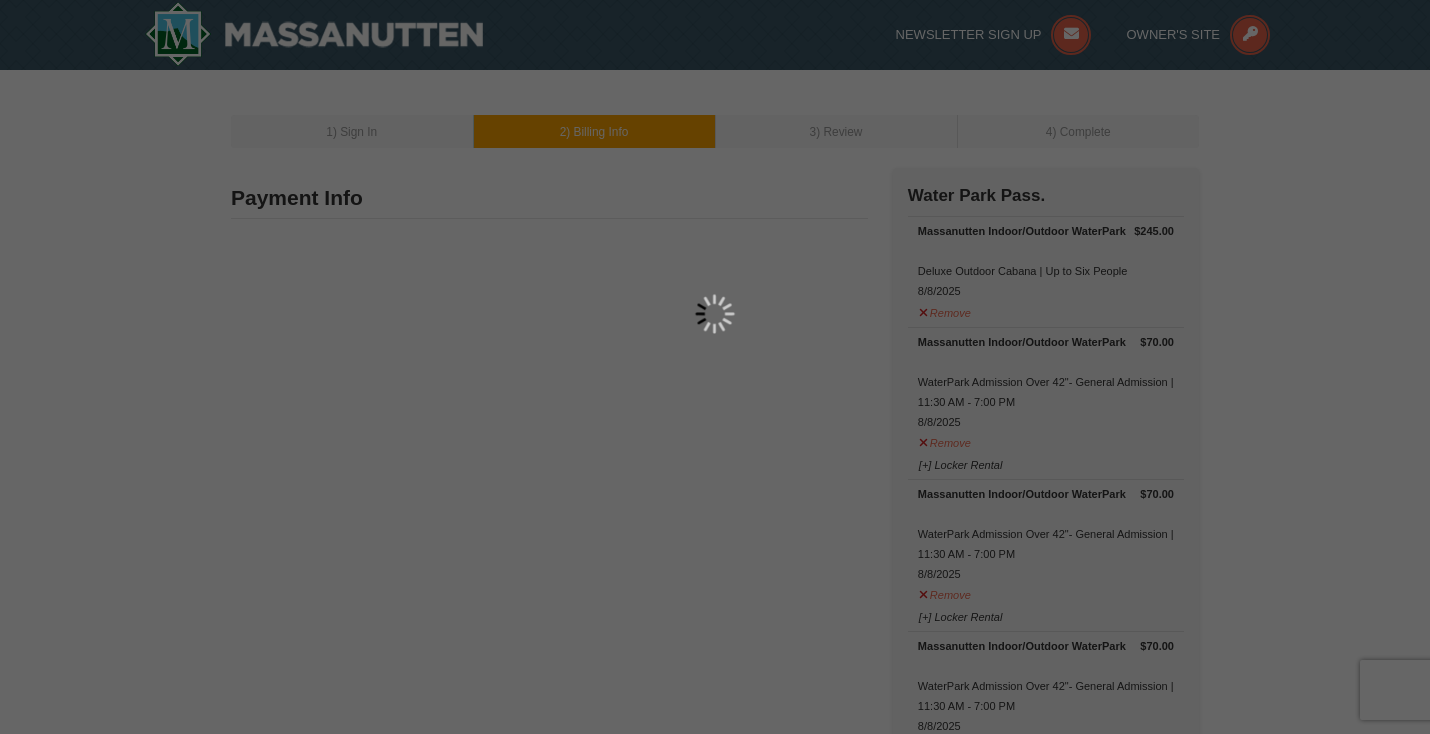 select on "VA" 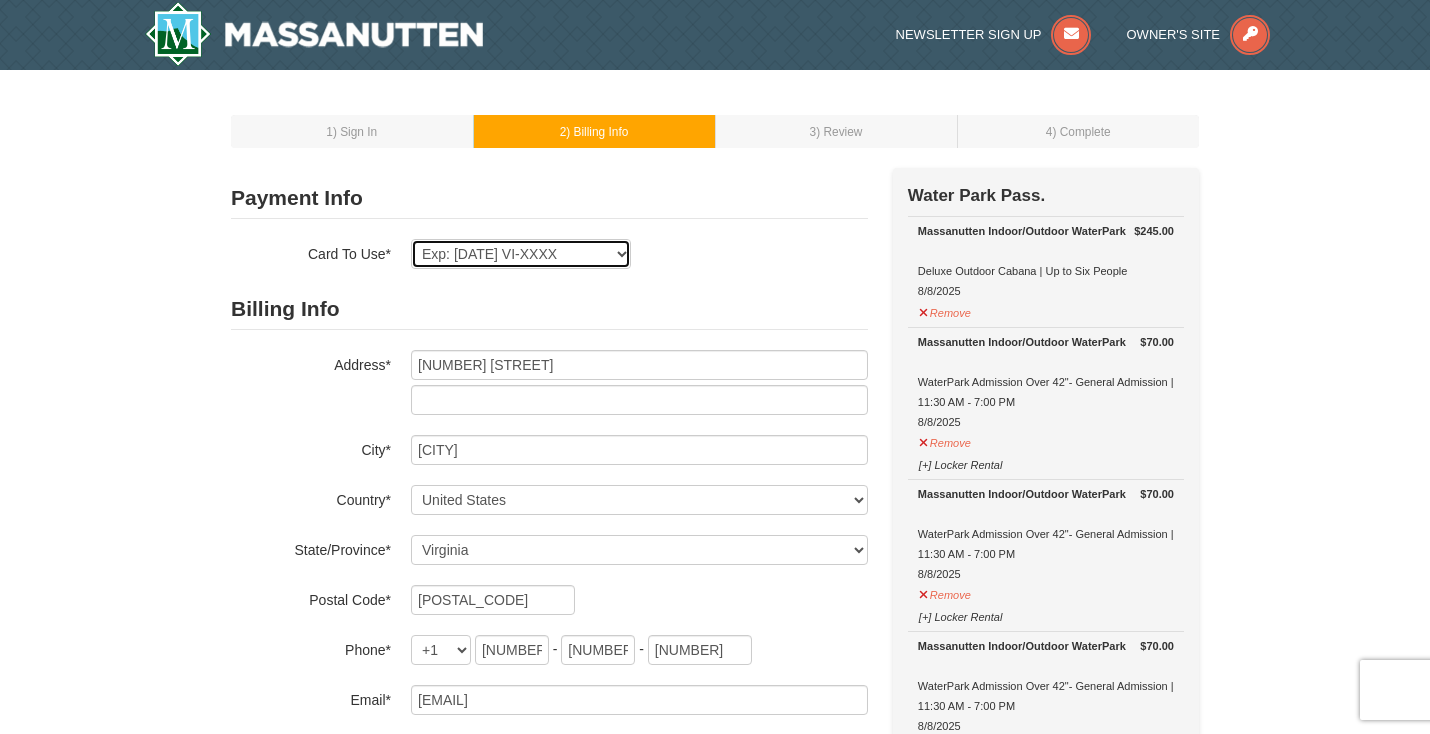 click on "Exp: 01/29      VI-XXXX New Card" at bounding box center [521, 254] 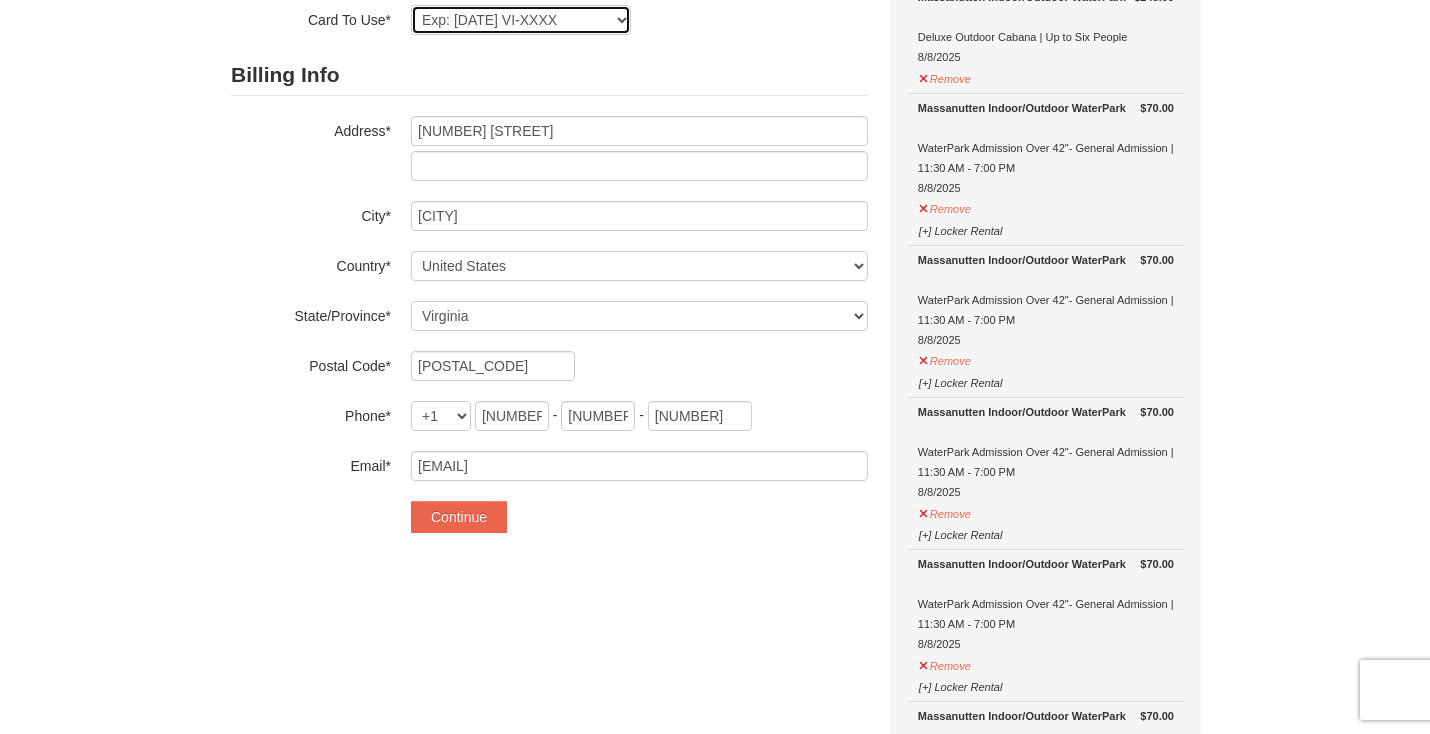 scroll, scrollTop: 240, scrollLeft: 0, axis: vertical 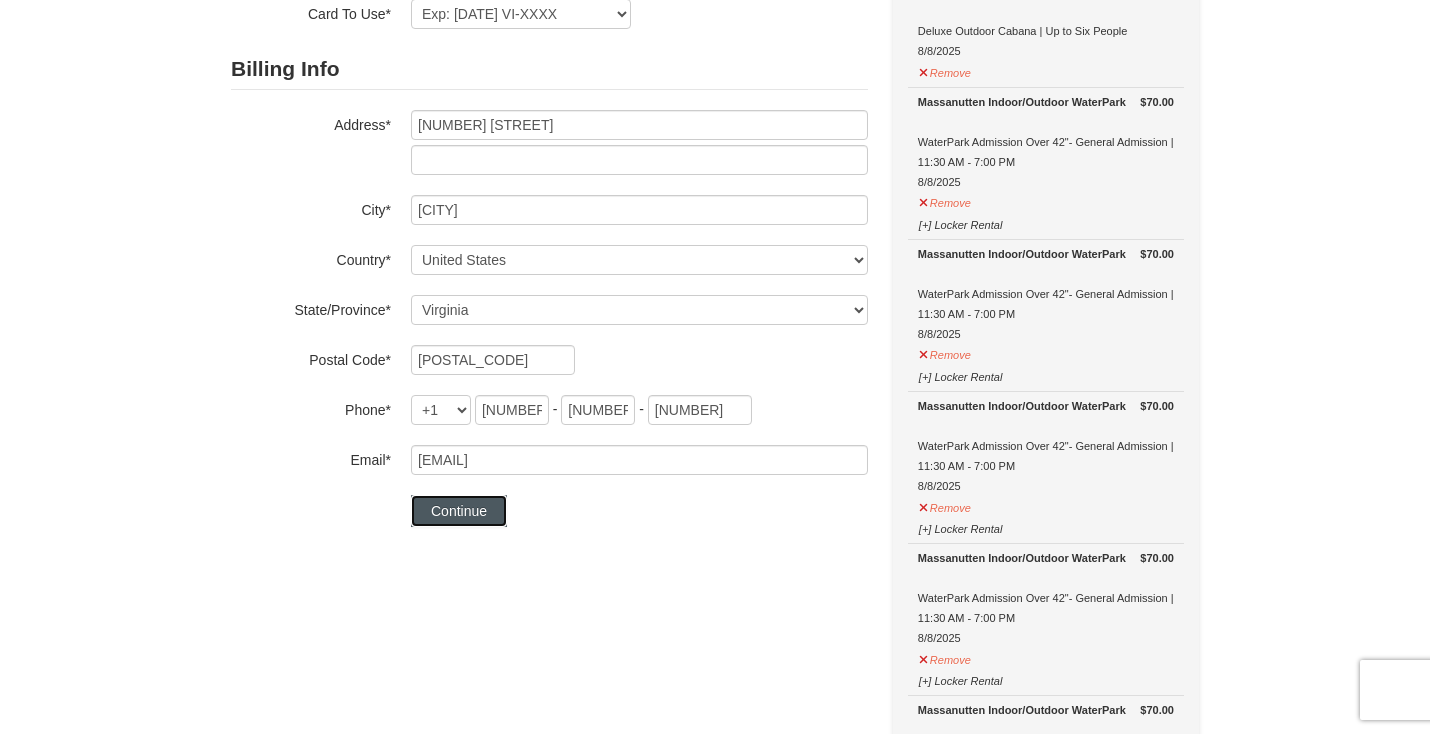 click on "Continue" at bounding box center (459, 511) 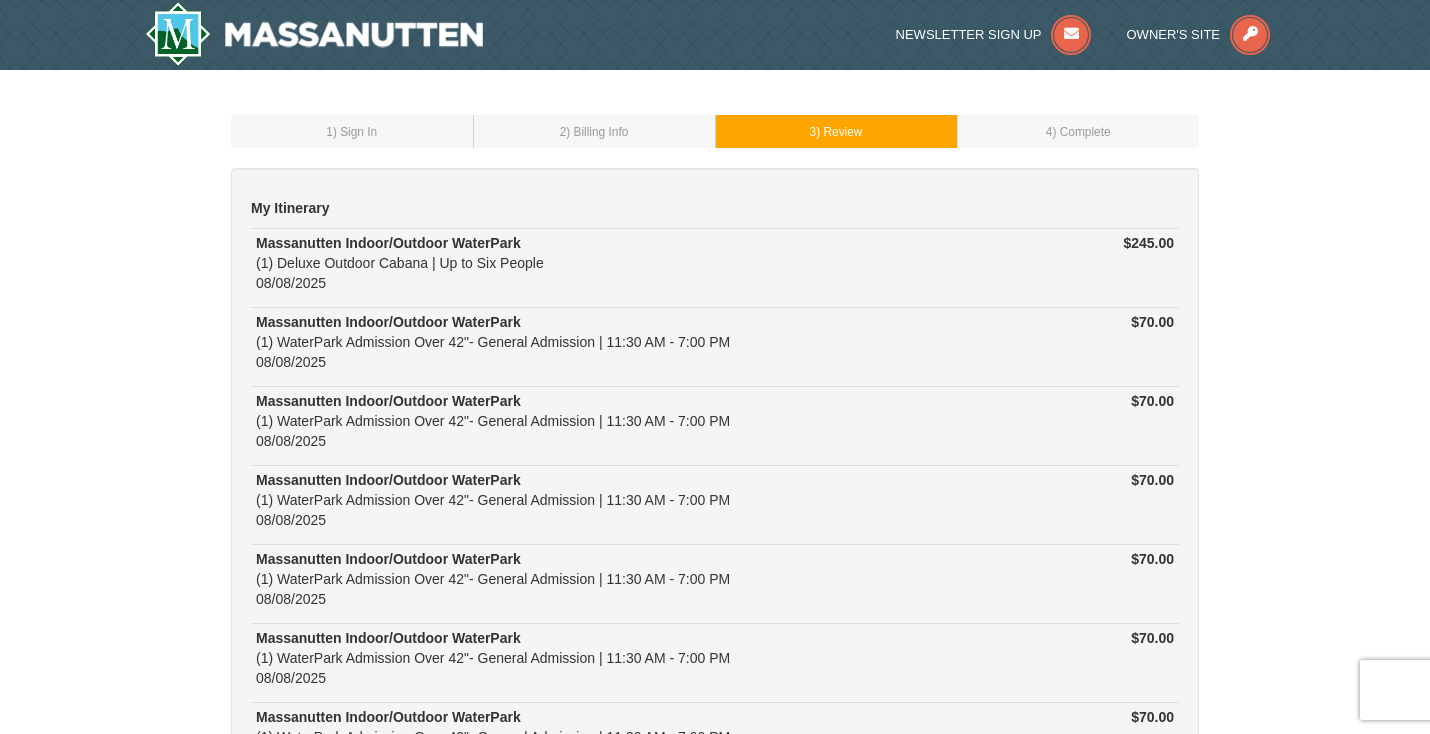 scroll, scrollTop: 0, scrollLeft: 0, axis: both 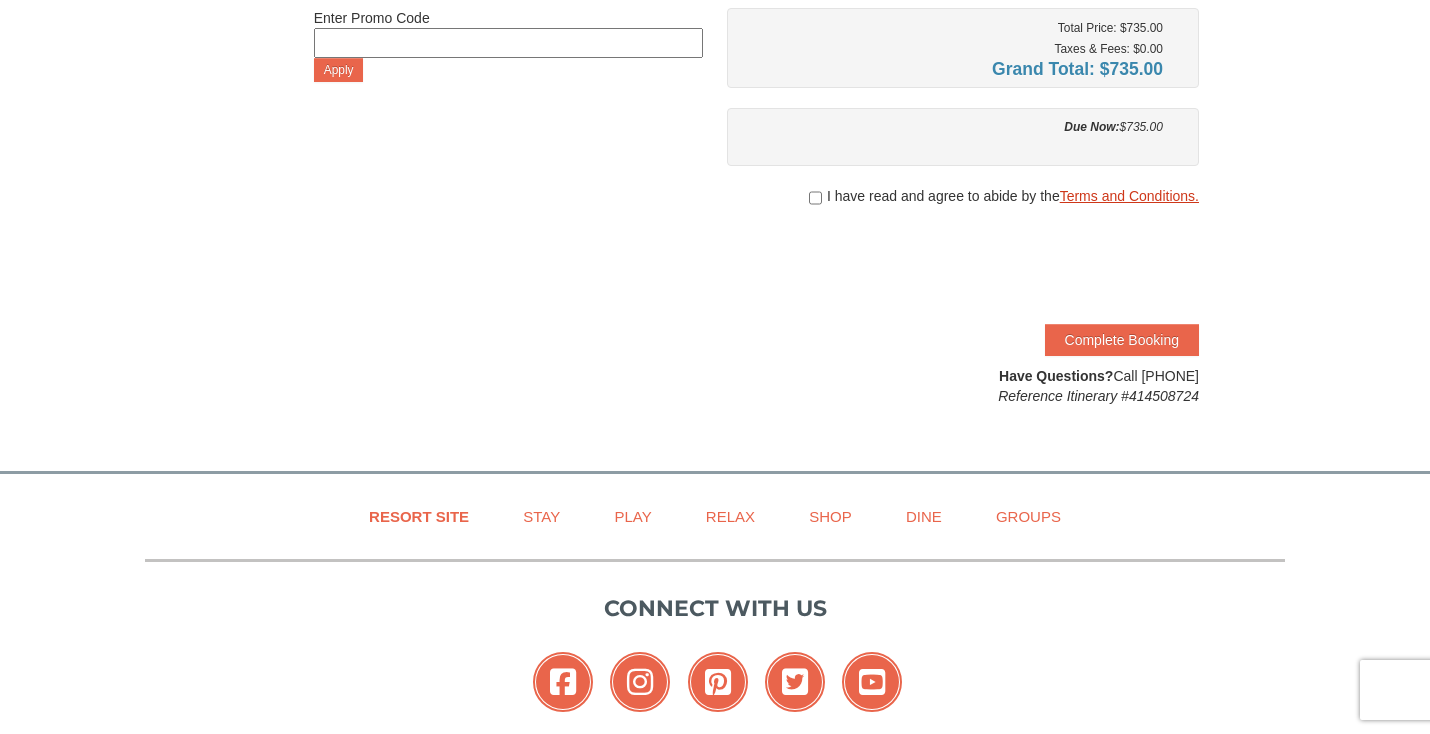 click on "Terms and Conditions." at bounding box center [1129, 196] 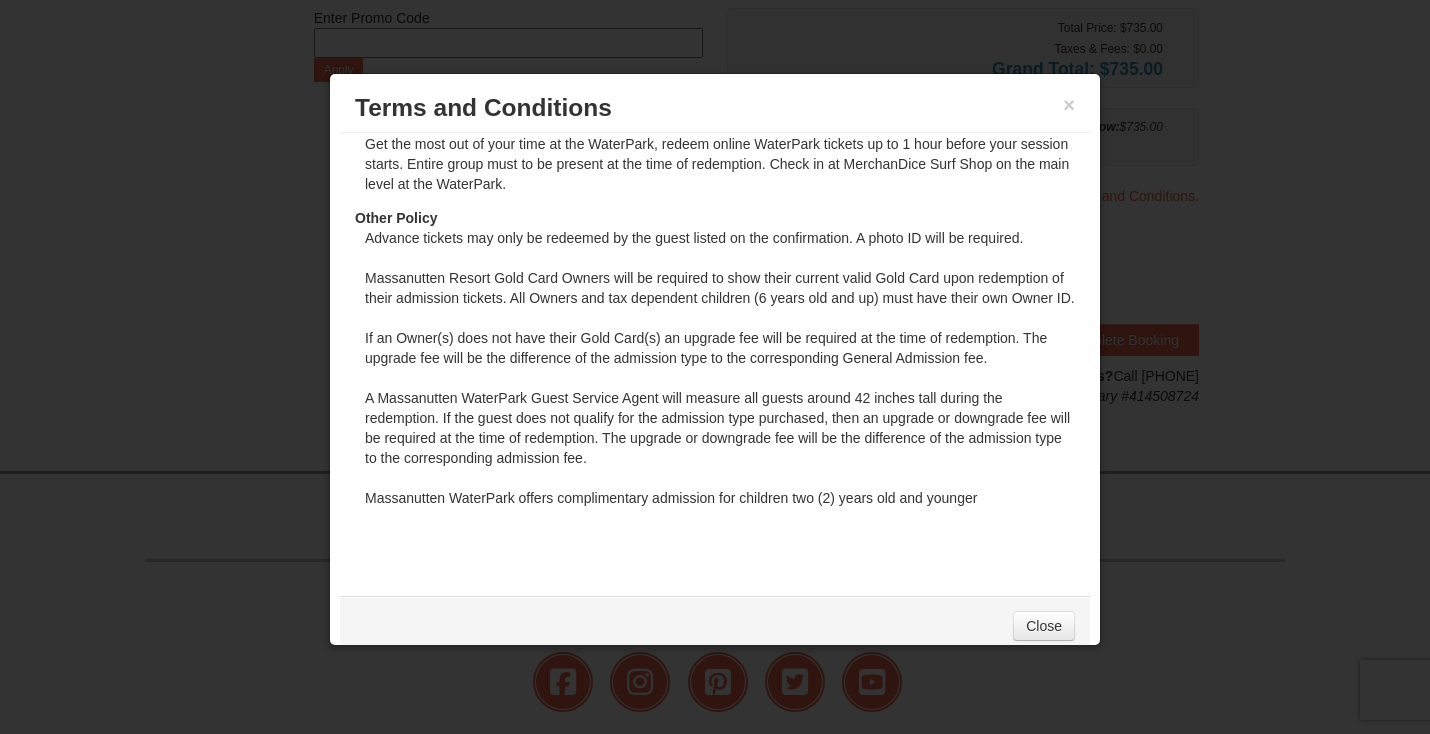 scroll, scrollTop: 341, scrollLeft: 0, axis: vertical 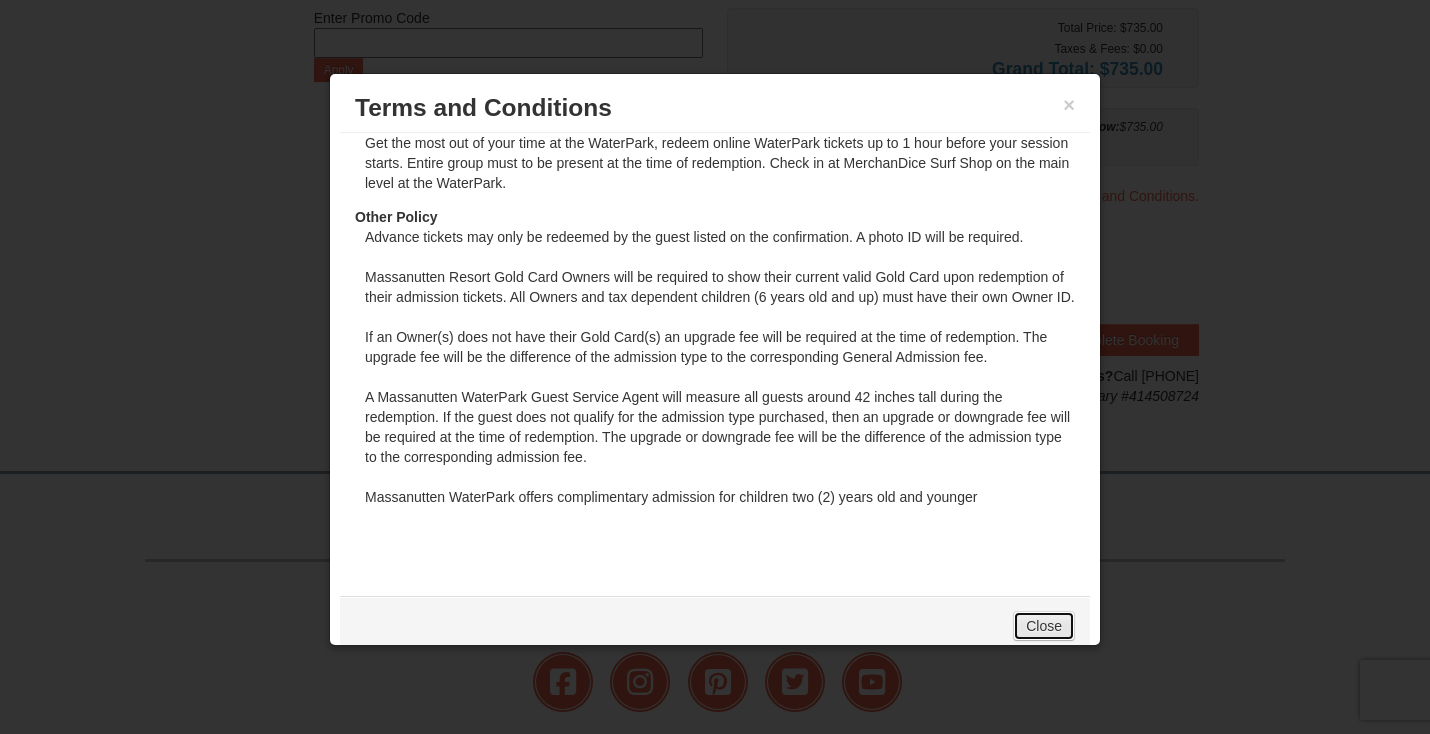 click on "Close" at bounding box center [1044, 626] 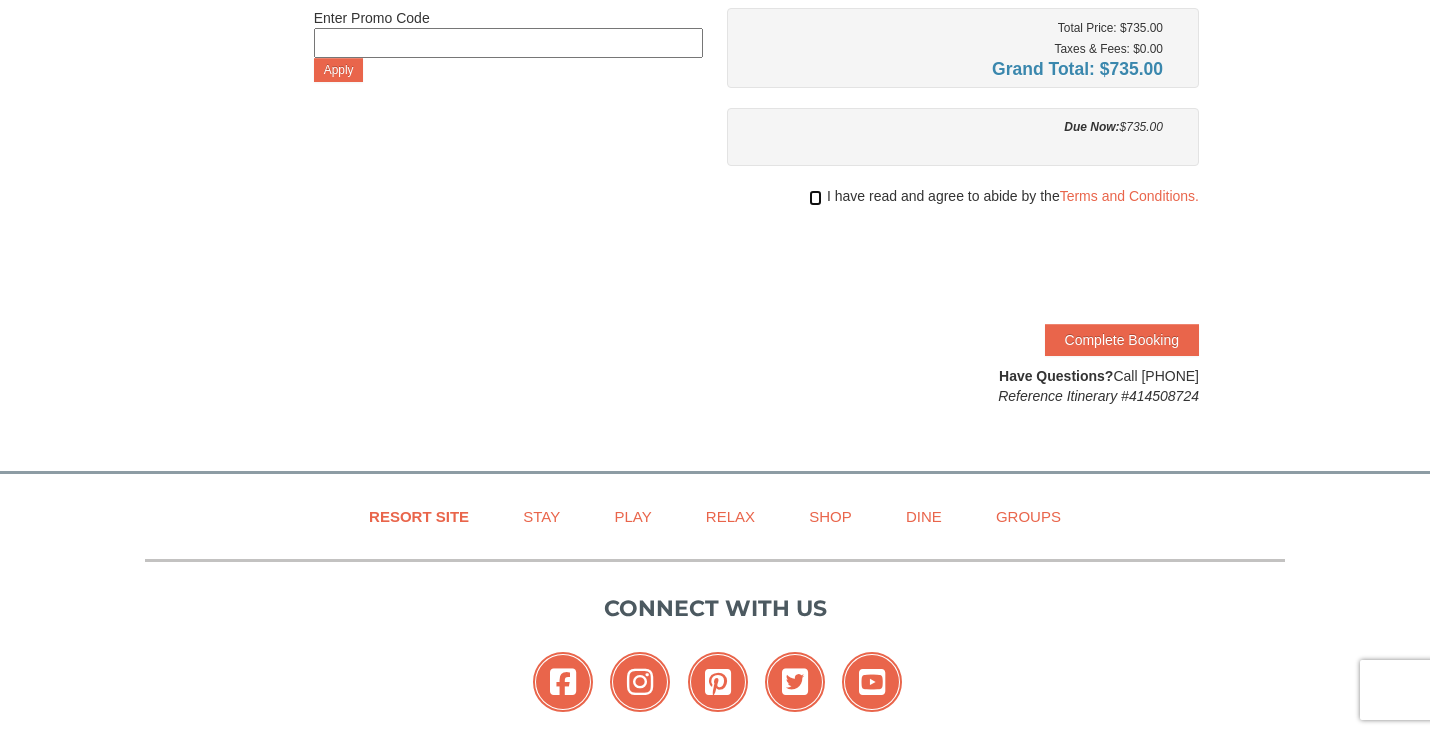 click at bounding box center [815, 198] 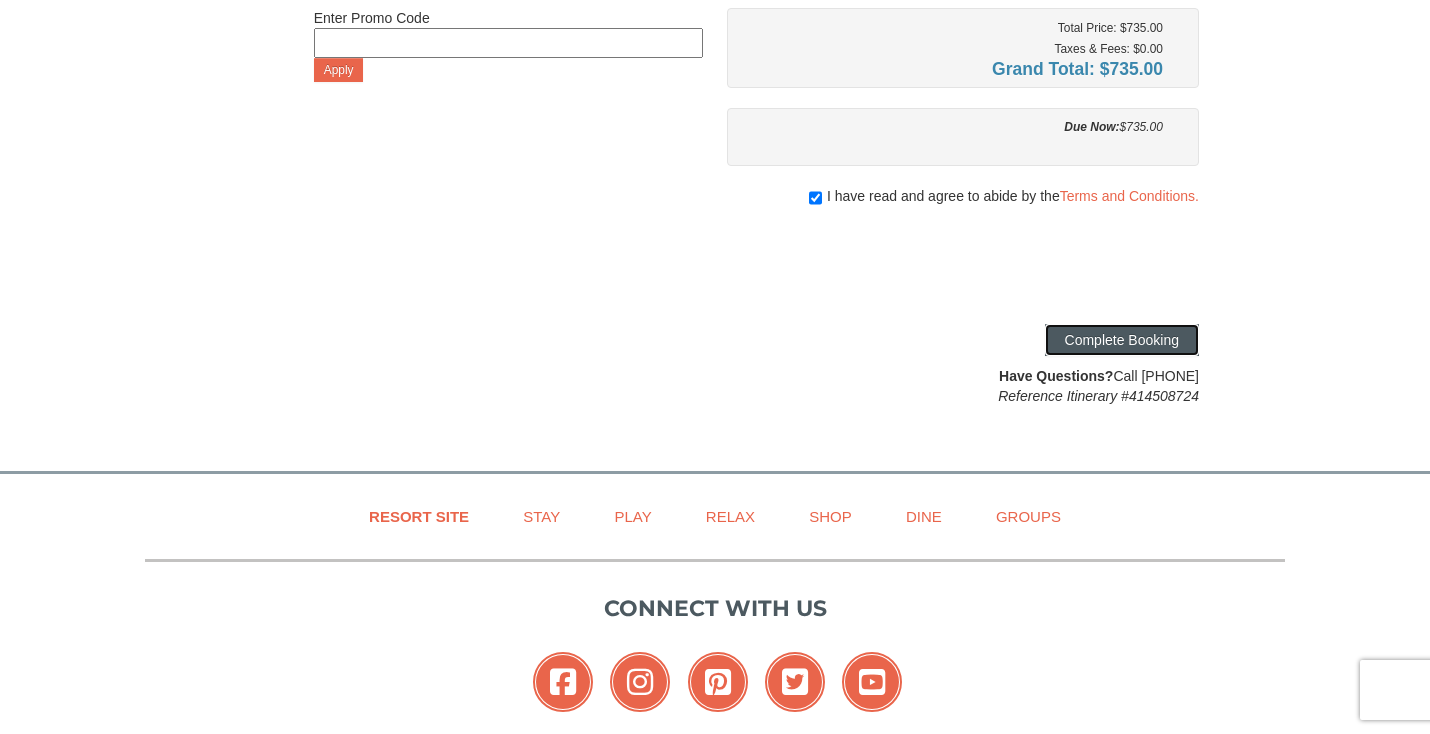 click on "Complete Booking" at bounding box center (1122, 340) 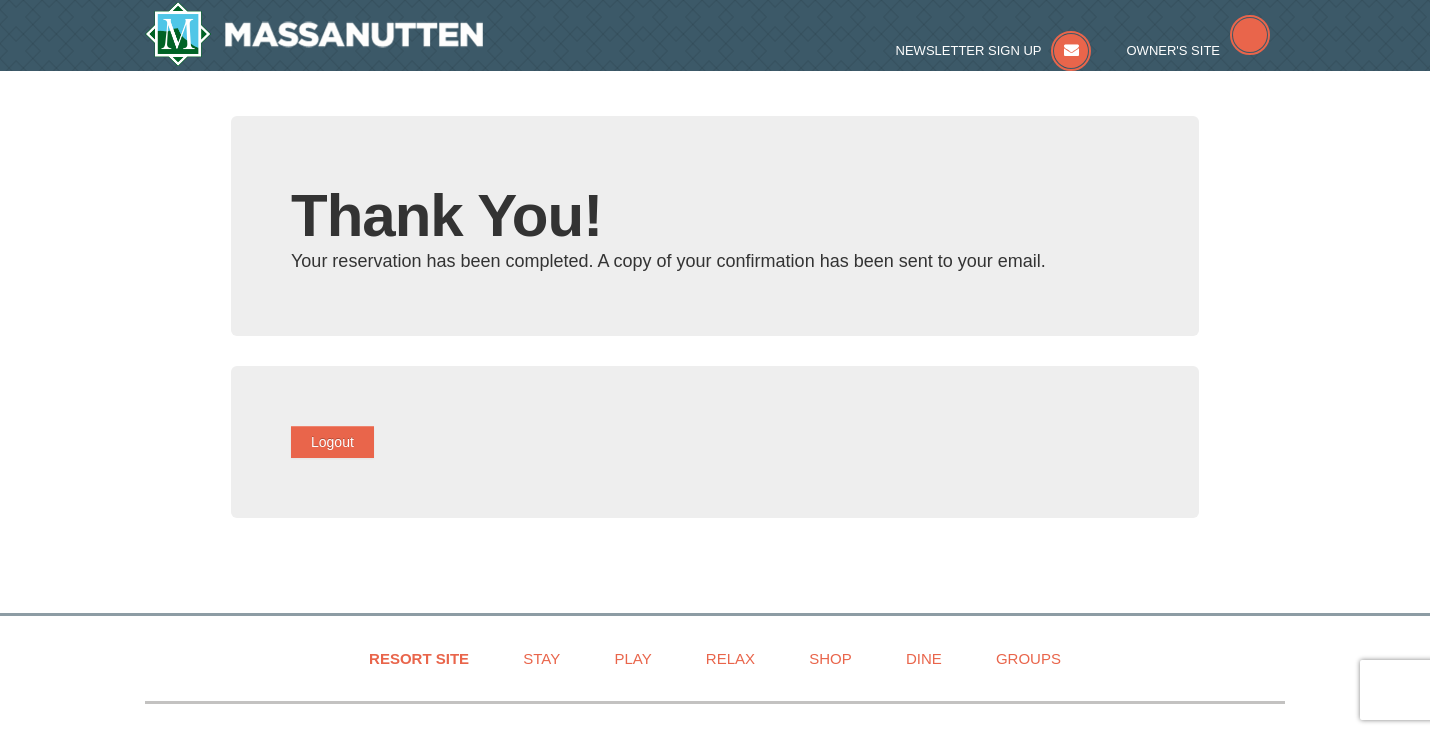 scroll, scrollTop: 0, scrollLeft: 0, axis: both 